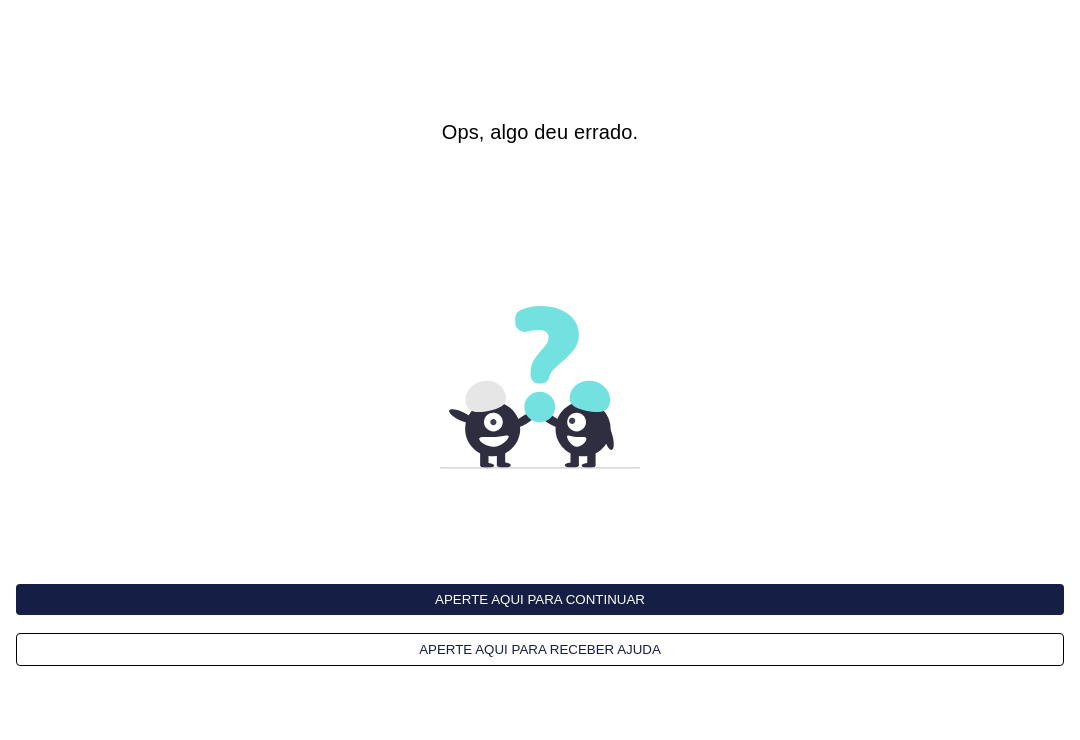 scroll, scrollTop: 0, scrollLeft: 0, axis: both 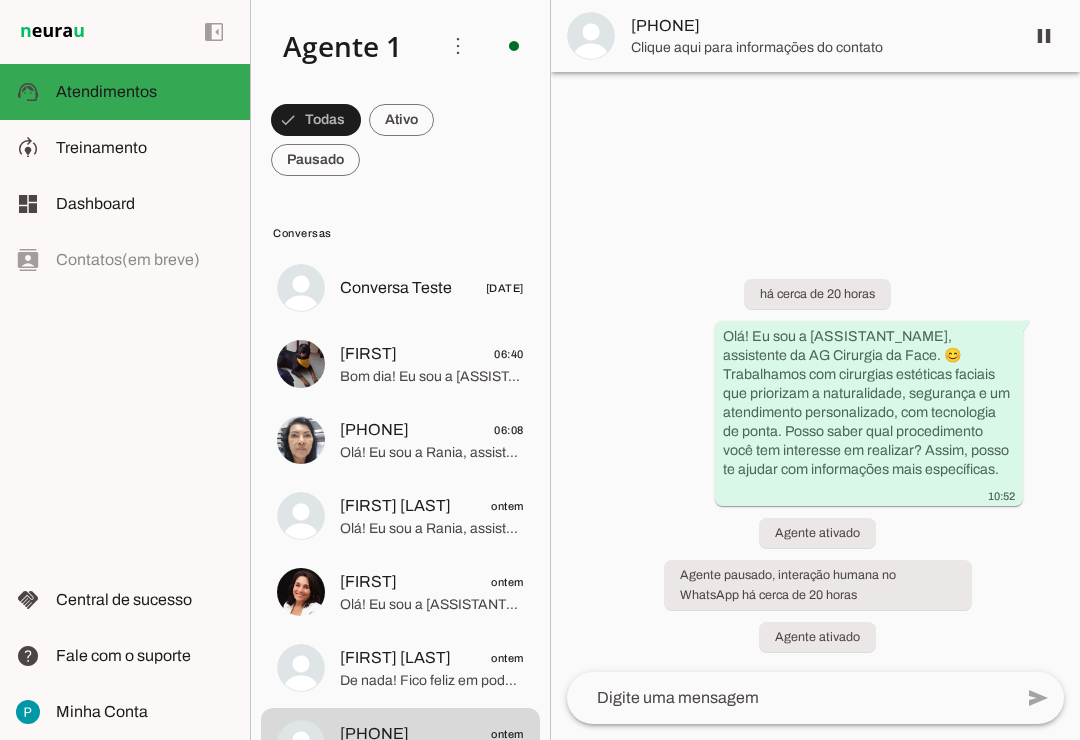 click on "[FIRST]" 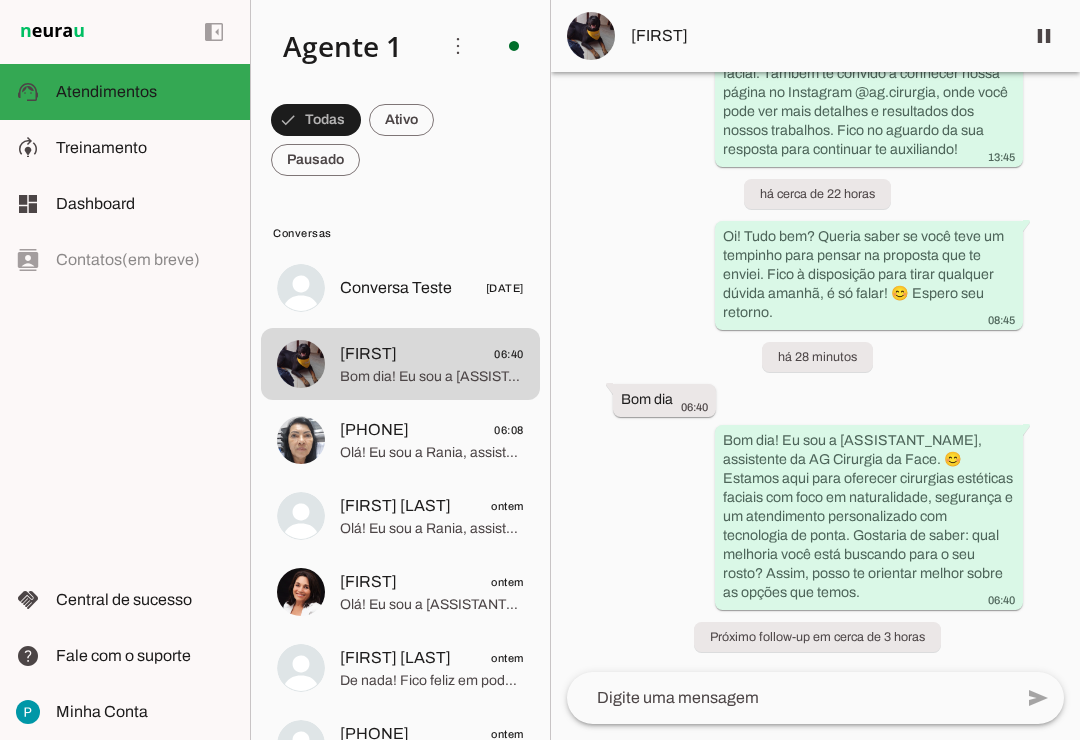 scroll, scrollTop: 658, scrollLeft: 0, axis: vertical 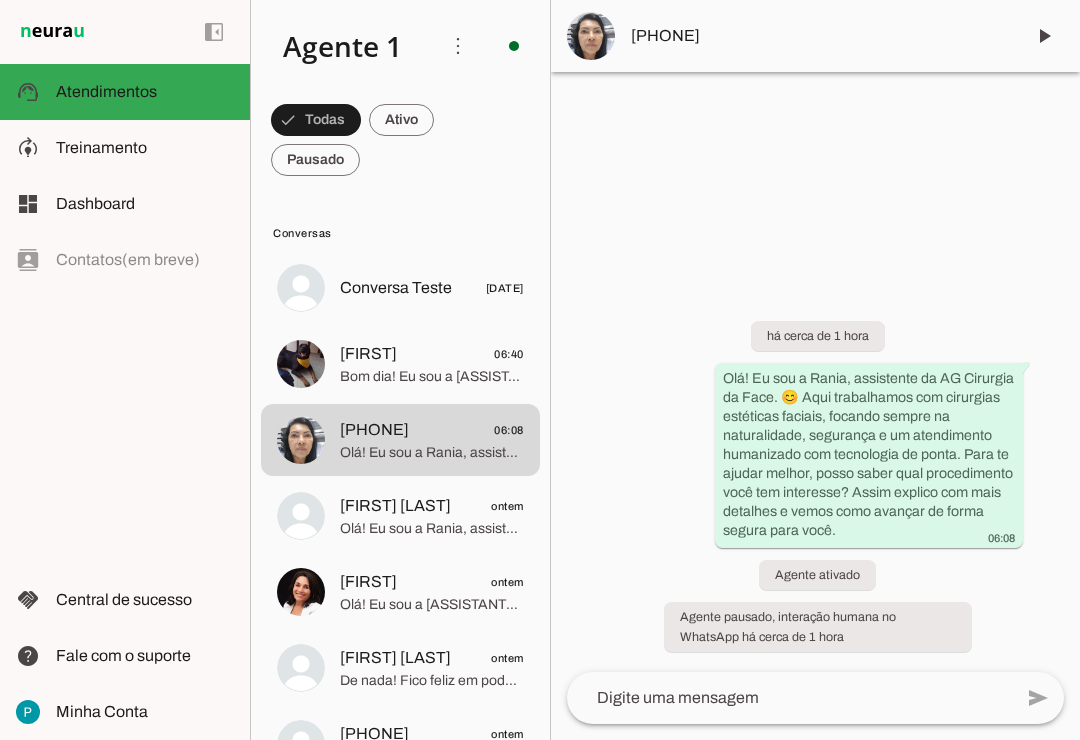 click at bounding box center (1044, 36) 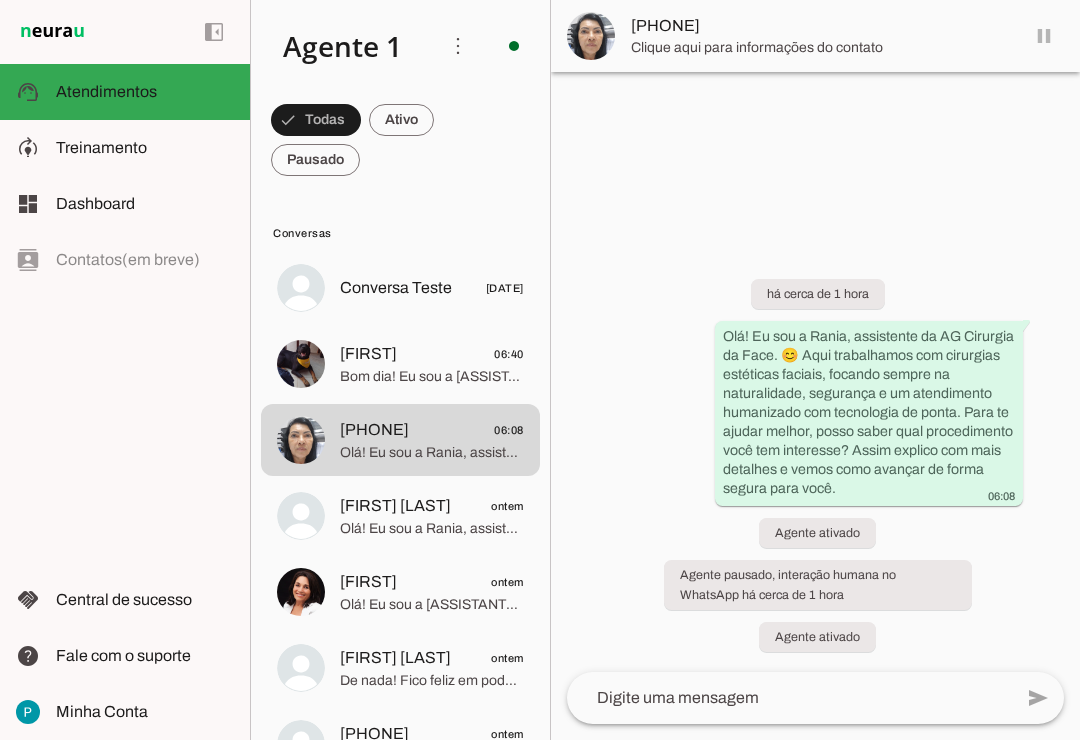 click on "[FIRST] [LAST]" 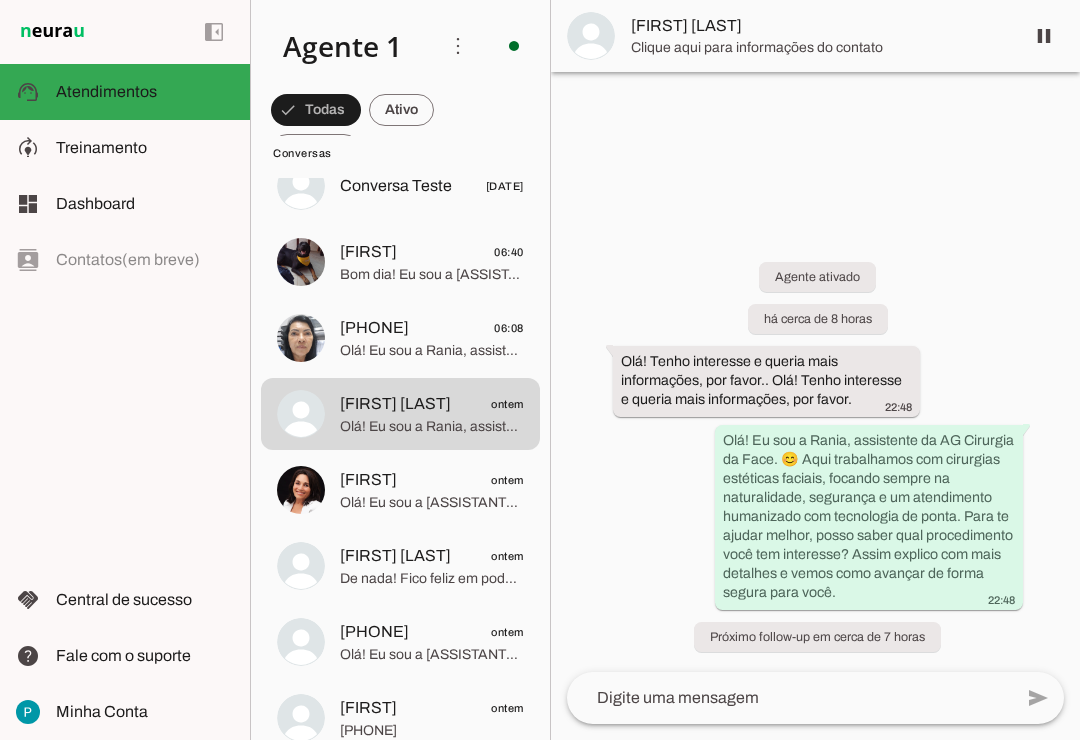 scroll, scrollTop: 103, scrollLeft: 0, axis: vertical 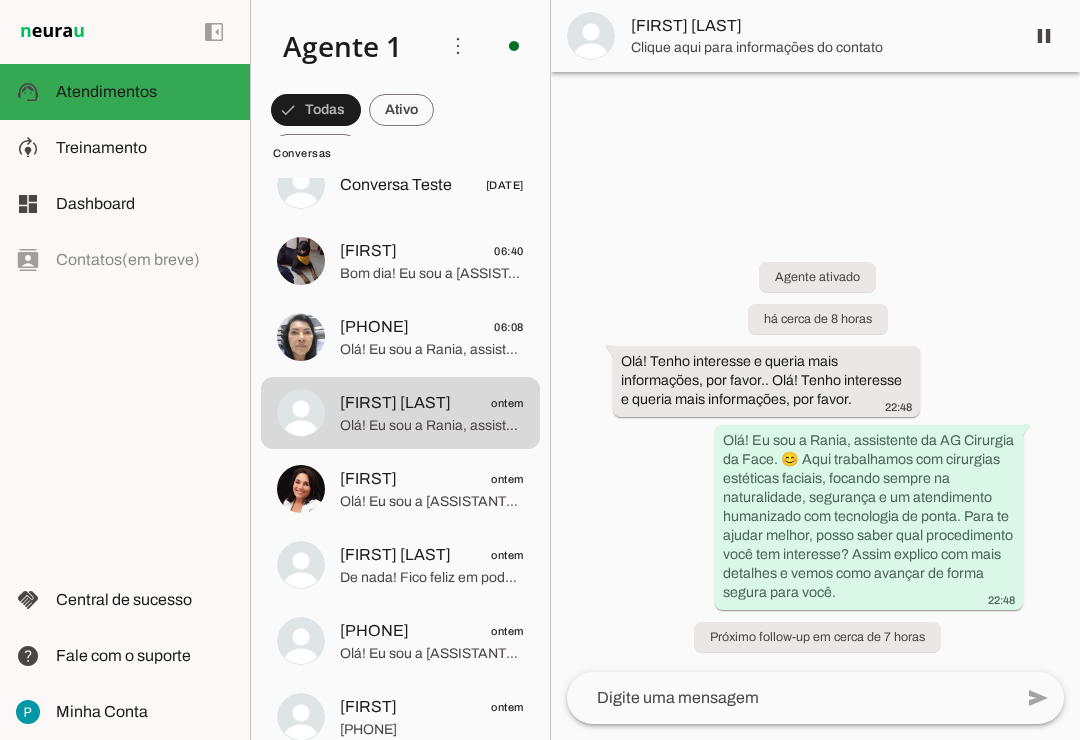 click on "[FIRST]" 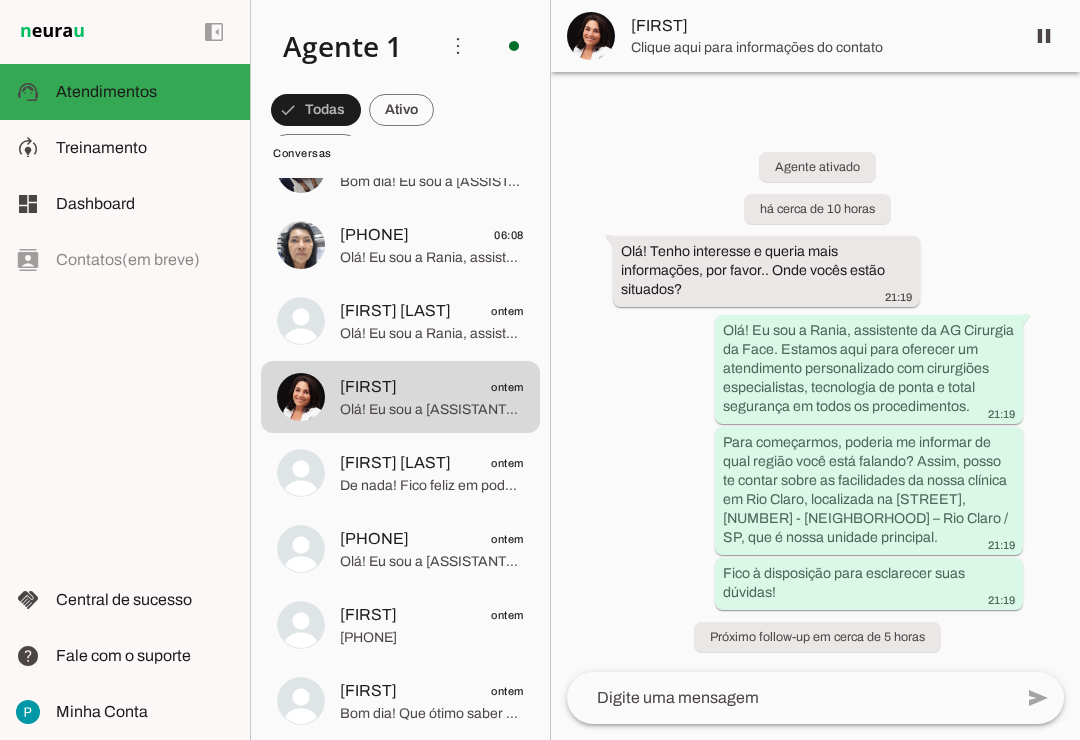scroll, scrollTop: 197, scrollLeft: 0, axis: vertical 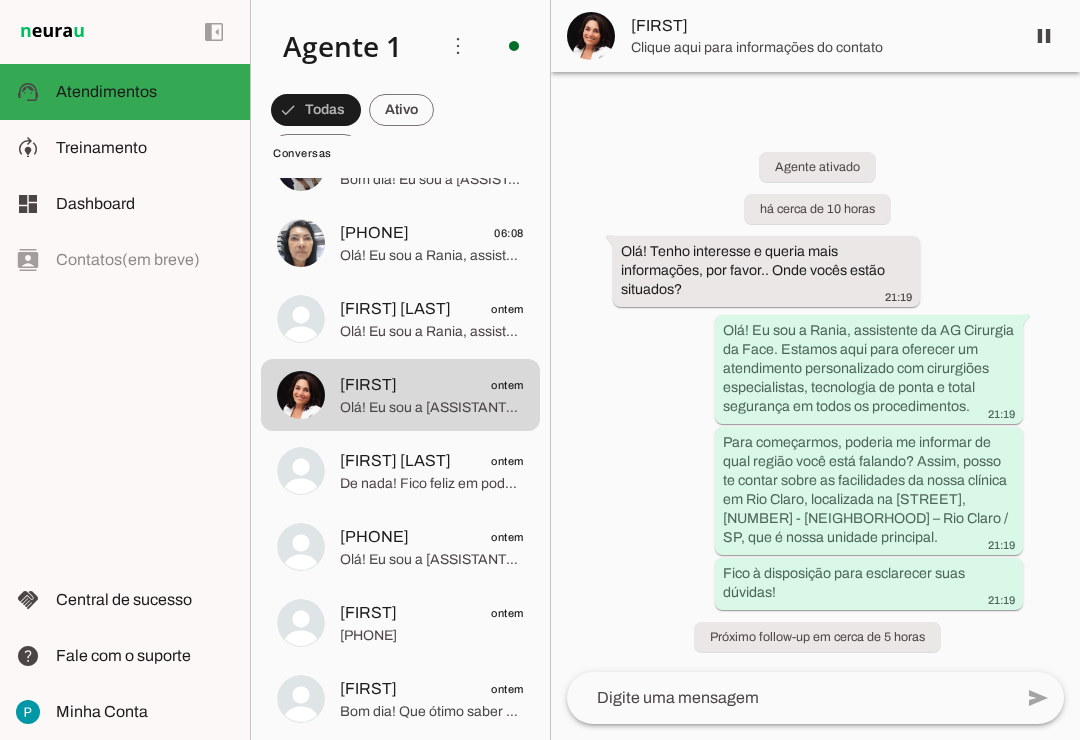 click on "[FIRST] [LAST]" 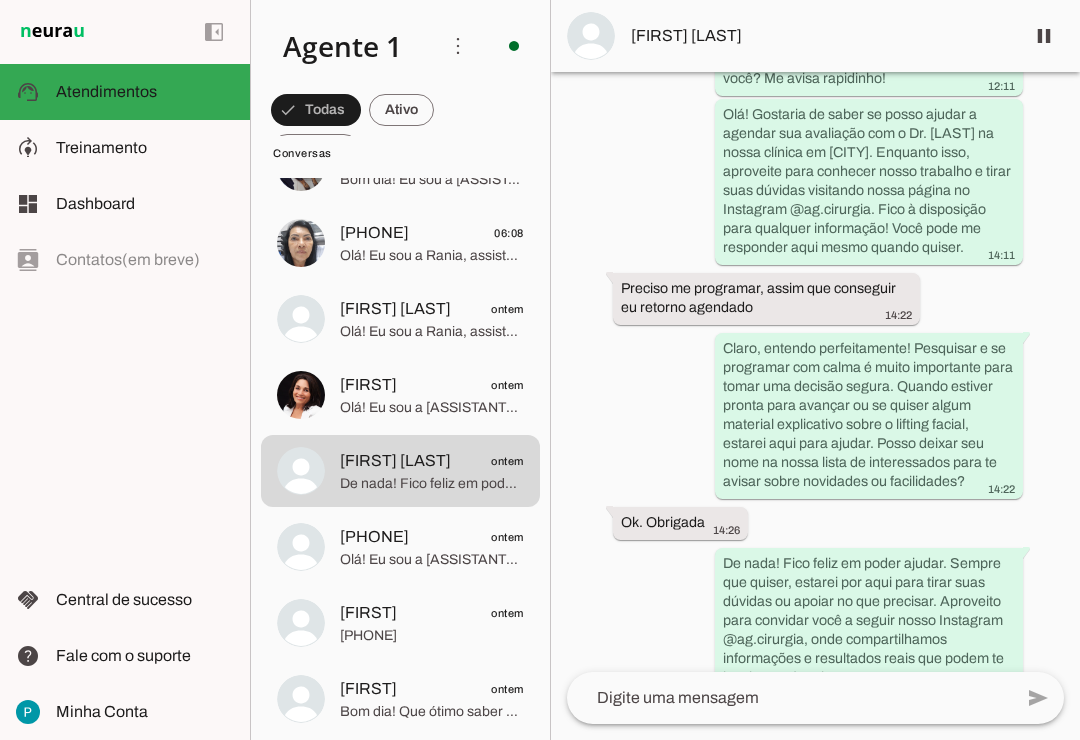 scroll, scrollTop: 3009, scrollLeft: 0, axis: vertical 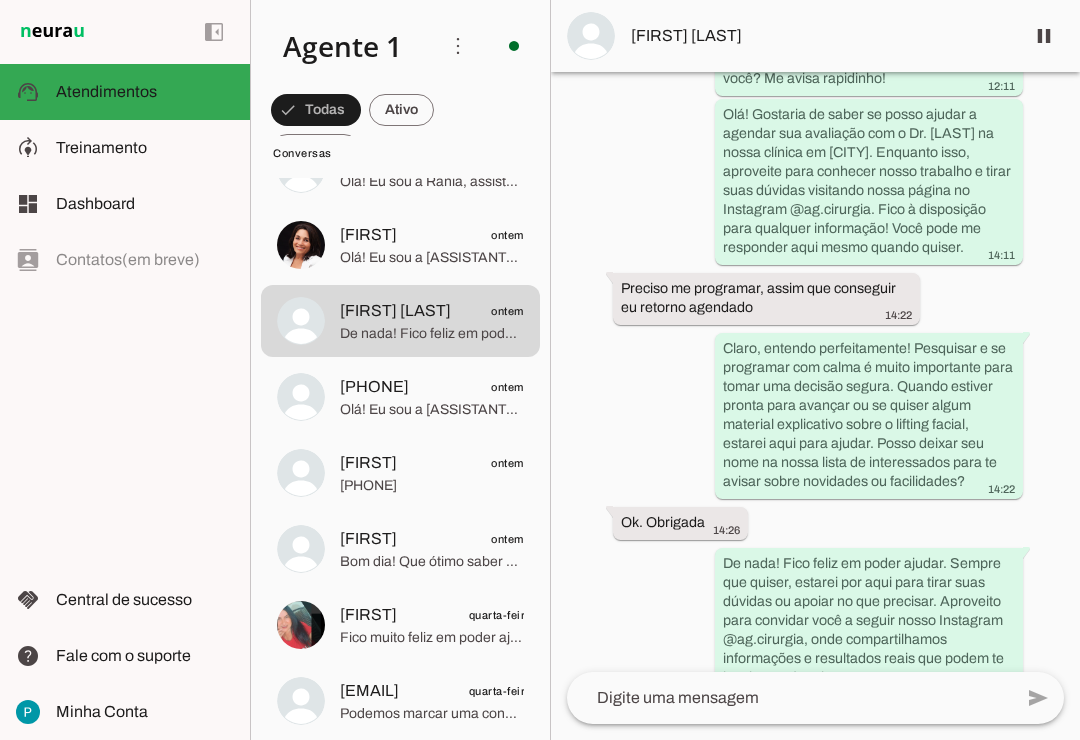 click on "5519987006174
[TIME]
Olá! Eu sou a Rania, assistente da AG Cirurgia da Face. 😊 Trabalhamos com cirurgias estéticas faciais que priorizam a naturalidade, segurança e um atendimento personalizado, com tecnologia de ponta. Posso saber qual procedimento você tem interesse em realizar? Assim, posso te ajudar com informações mais específicas." at bounding box center (400, -59) 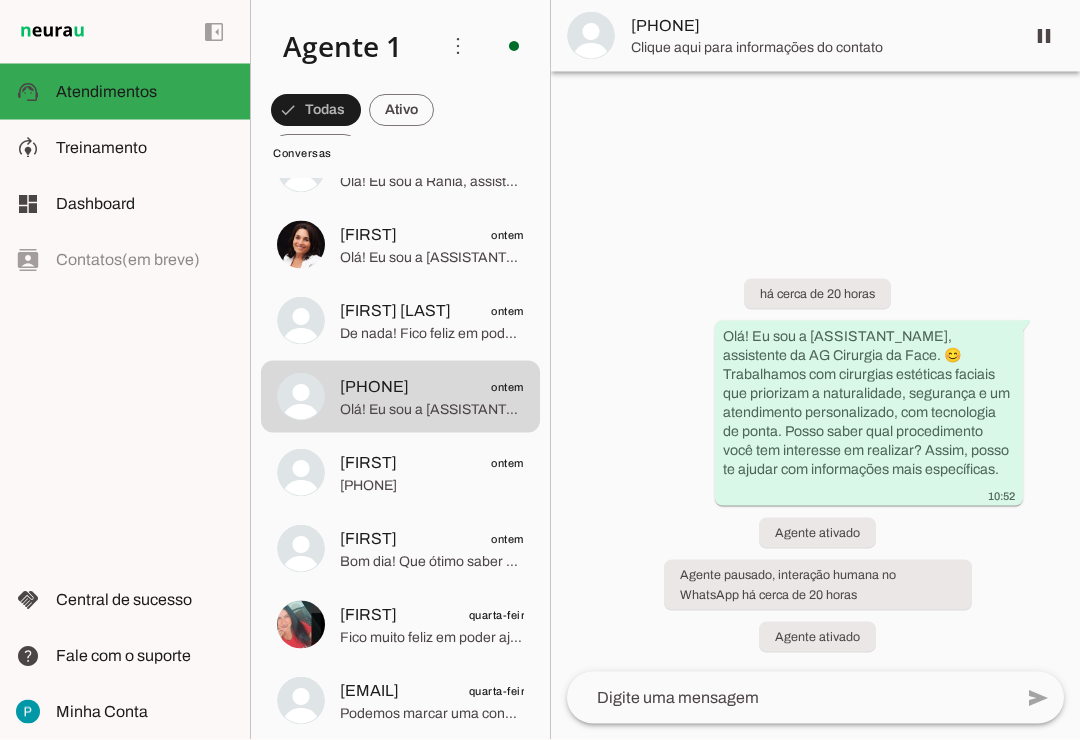 scroll, scrollTop: 31, scrollLeft: 0, axis: vertical 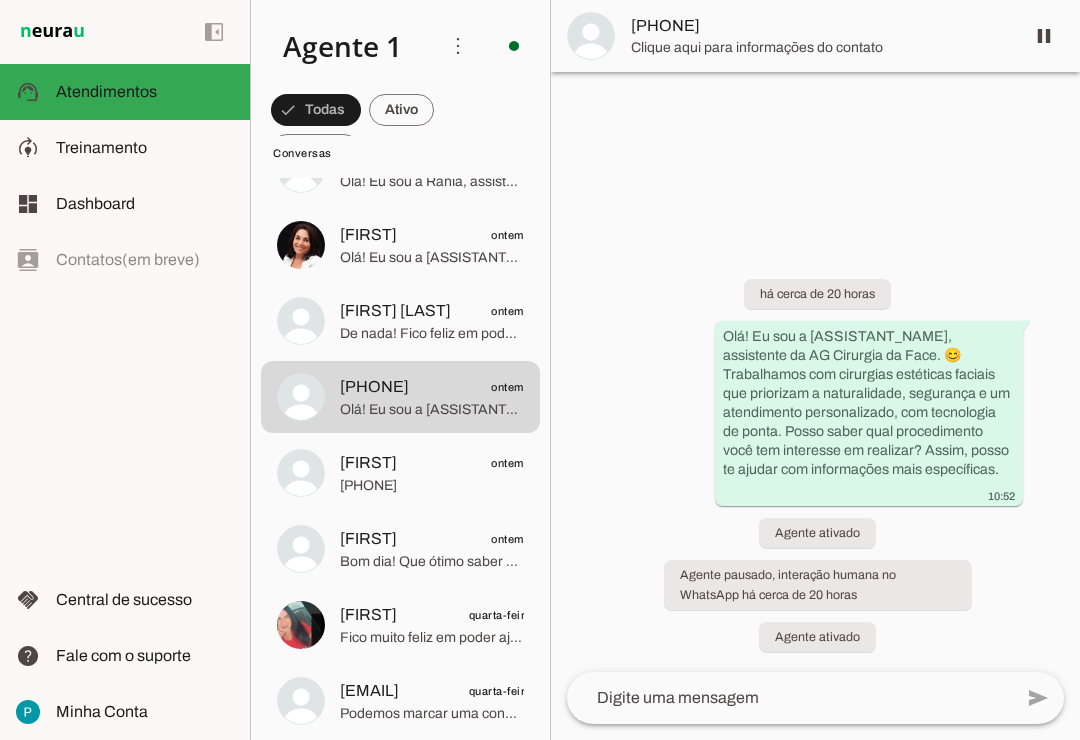 click on "[FIRST]" 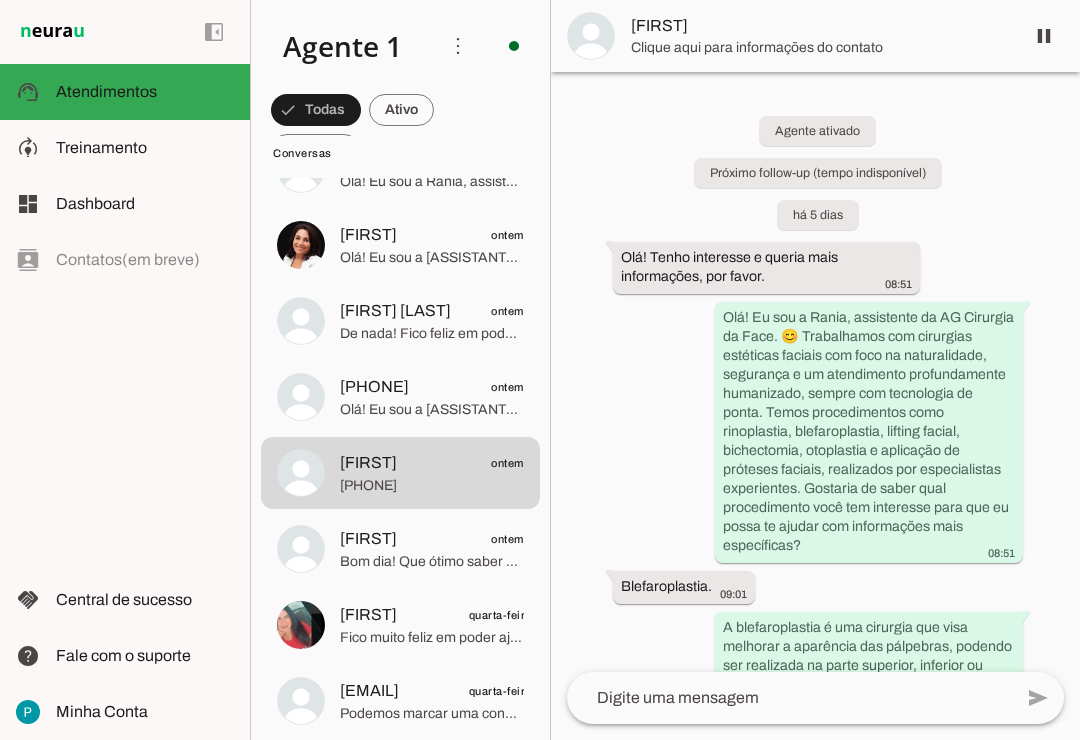 click on "[FIRST]" 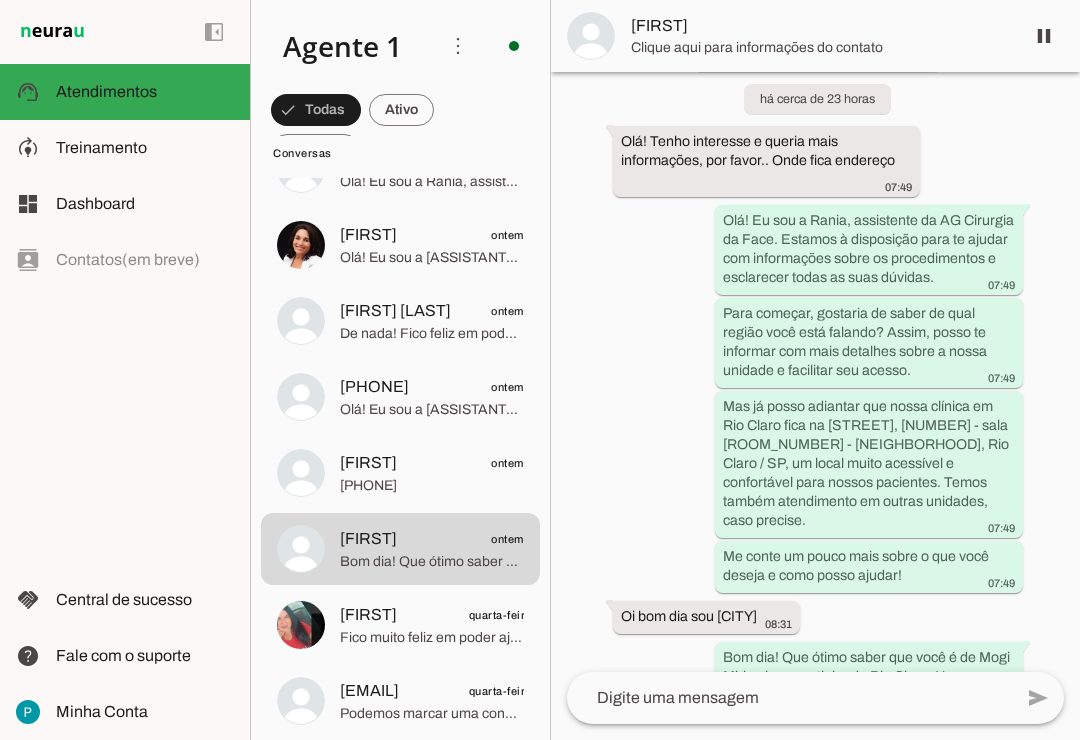 scroll, scrollTop: 117, scrollLeft: 0, axis: vertical 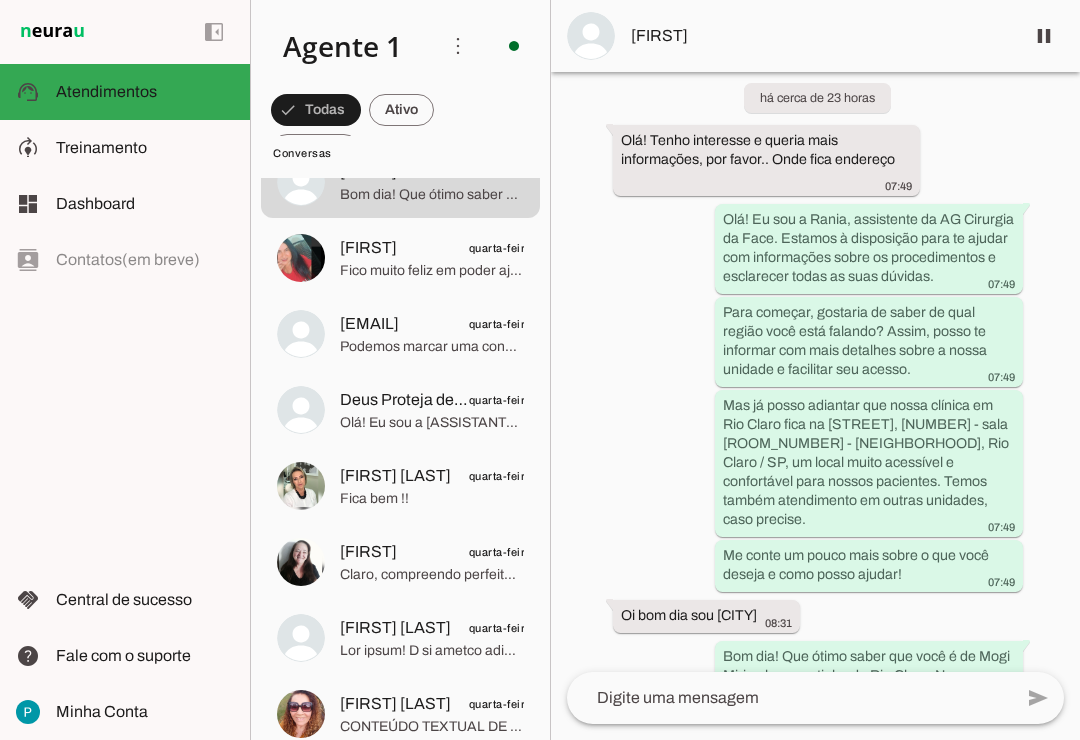 click on "[FIRST] [LAST]" 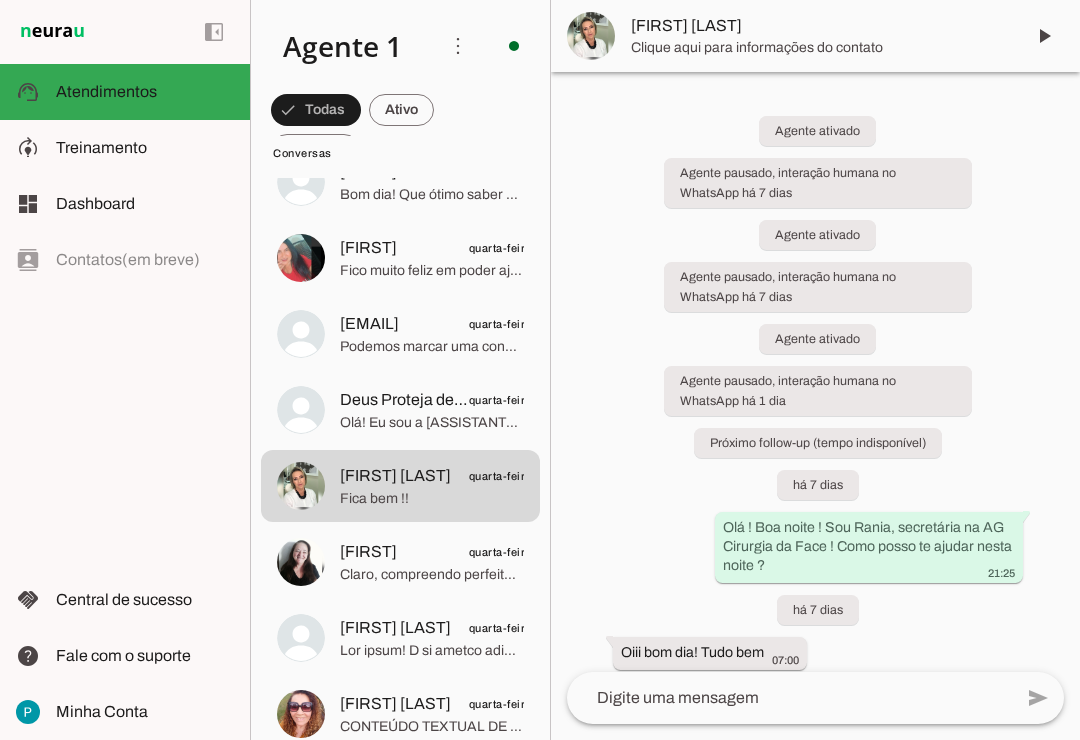 click at bounding box center (1044, 36) 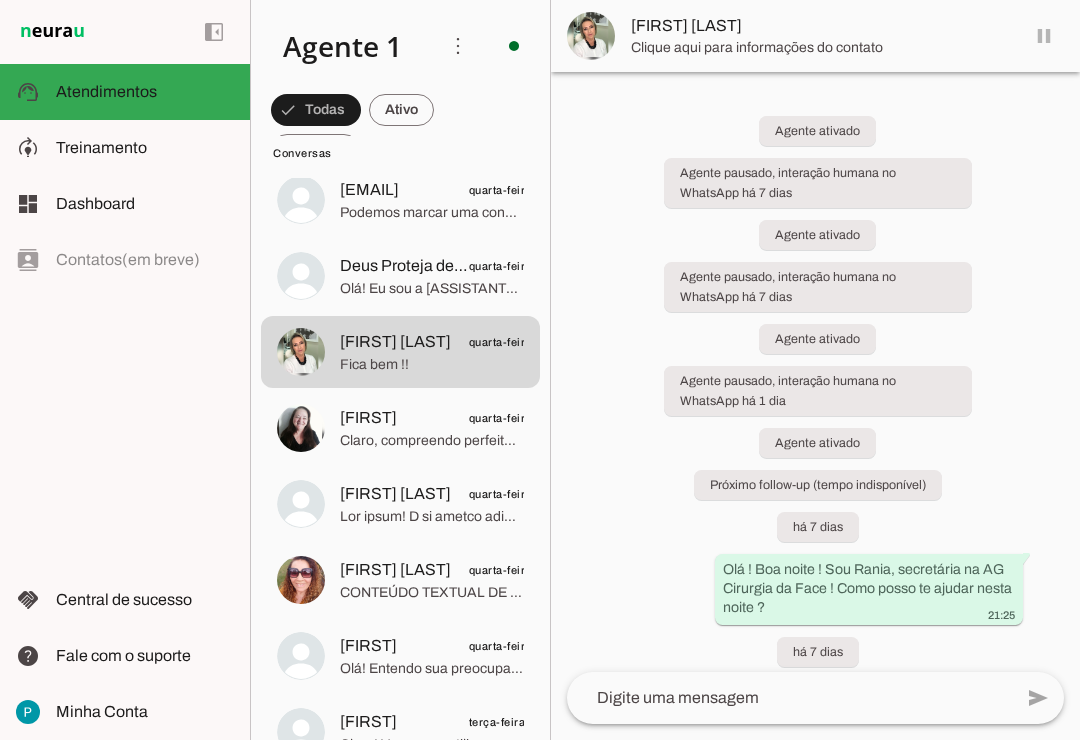 scroll, scrollTop: 849, scrollLeft: 0, axis: vertical 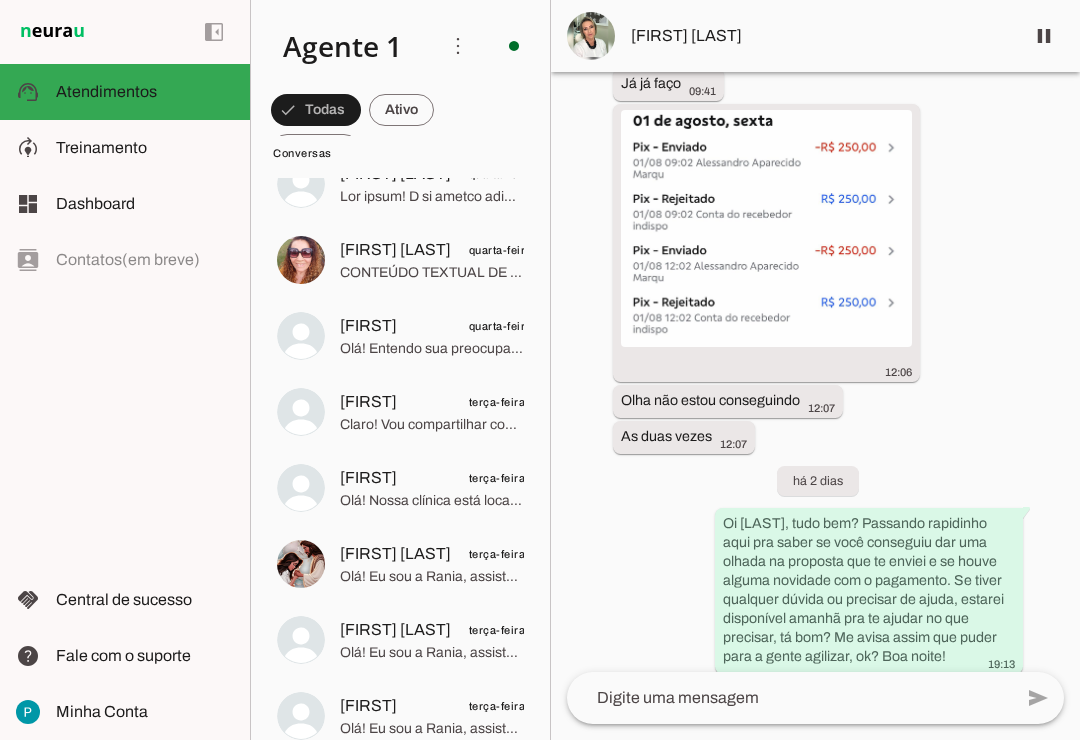 click on "CONTEÚDO TEXTUAL DE MENSAGEM COM IMAGEM (URL https://f004.backblazeb2.com/file/temp-file-download/instances/3E2BB6A00ADF51533F6E4AAAADA6D328/3AE19F533B5539917D12/tmxFewAiEicMfODgOGzo3w==.jpeg) :" 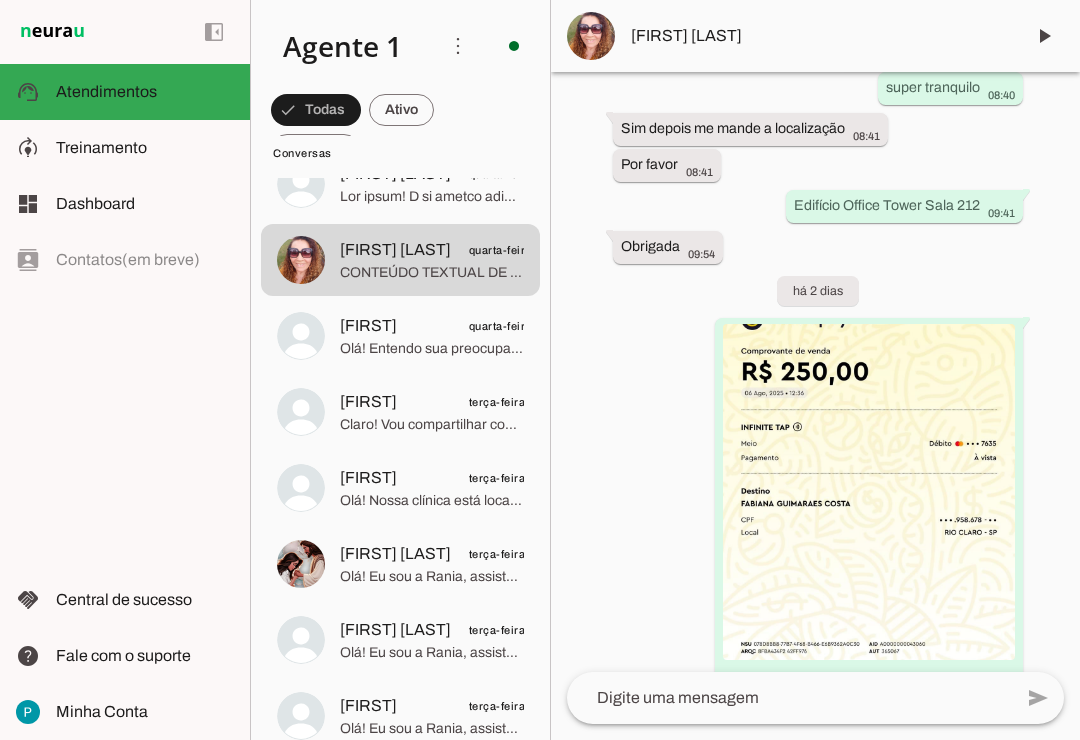 click on "Claro! Vou compartilhar com você alguns resultados de blefaroplastia realizados aqui na clínica. Isso vai te dar uma boa ideia do que podemos alcançar.
Estes são exemplos de resultados de blefaroplastia feminina realizados pelo Dr. Alessandro. Como você pode ver, o procedimento proporciona um olhar mais descansado e rejuvenescido, mas sempre mantendo a naturalidade da expressão.
Cada caso é único, e o Dr. Alessandro desenvolve um planejamento personalizado para cada paciente através do protocolo Signature, que visa o tratamento completo buscando a excelência e o melhor resultado final.
Você tem alguma dúvida específica sobre o procedimento ou sobre o período de recuperação? Seria interessante agendar uma avaliação com o Dr. Alessandro para que ele possa analisar seu caso específico e elaborar um projeto personalizado para você." 